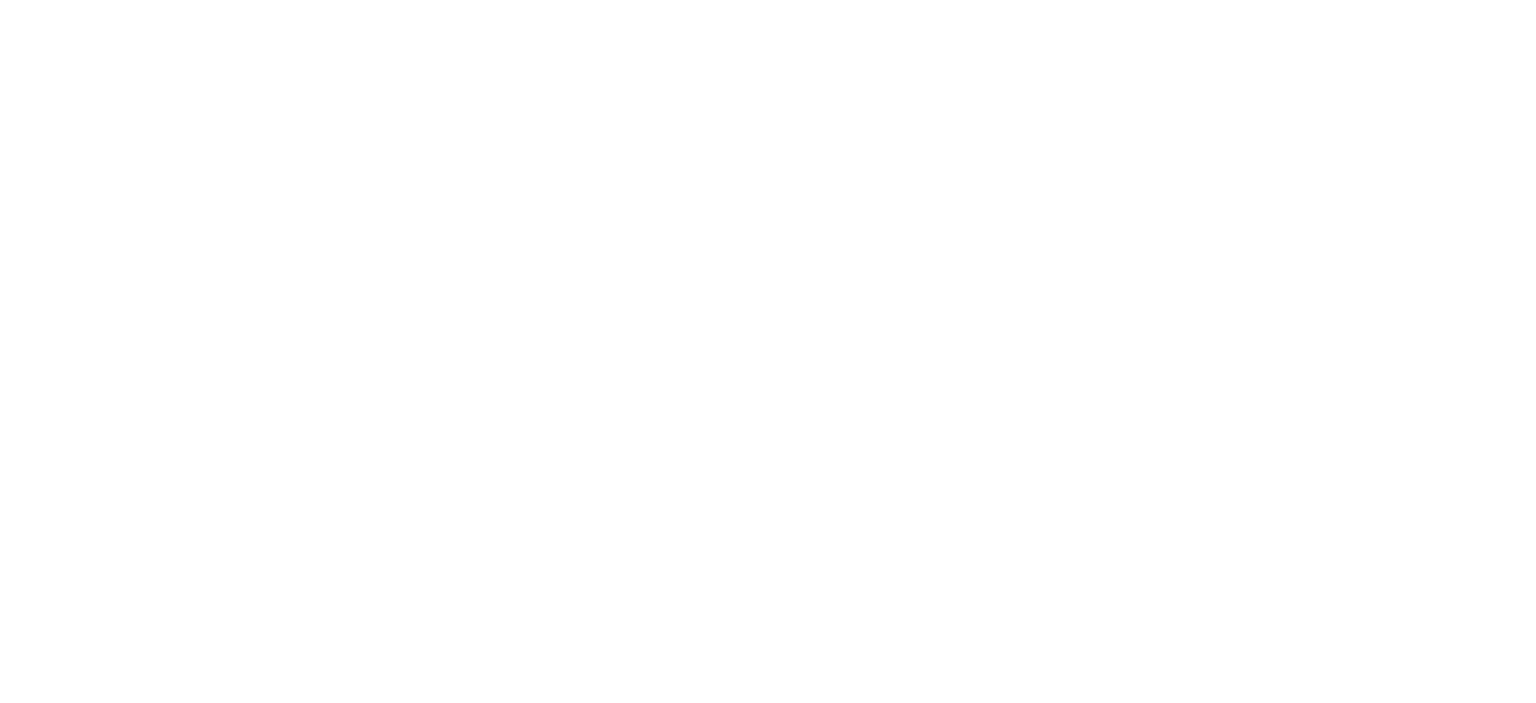 scroll, scrollTop: 0, scrollLeft: 0, axis: both 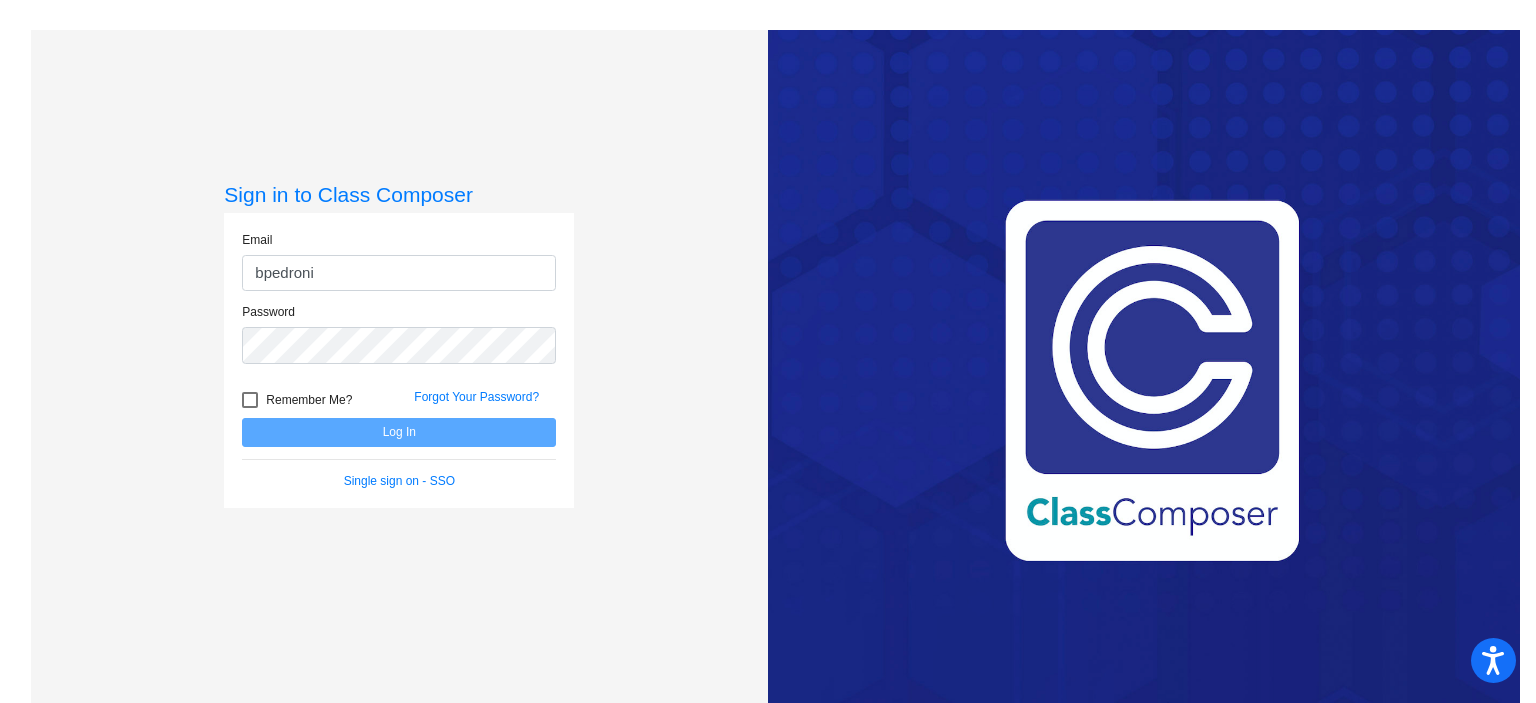 type on "[EMAIL_ADDRESS][DOMAIN_NAME]" 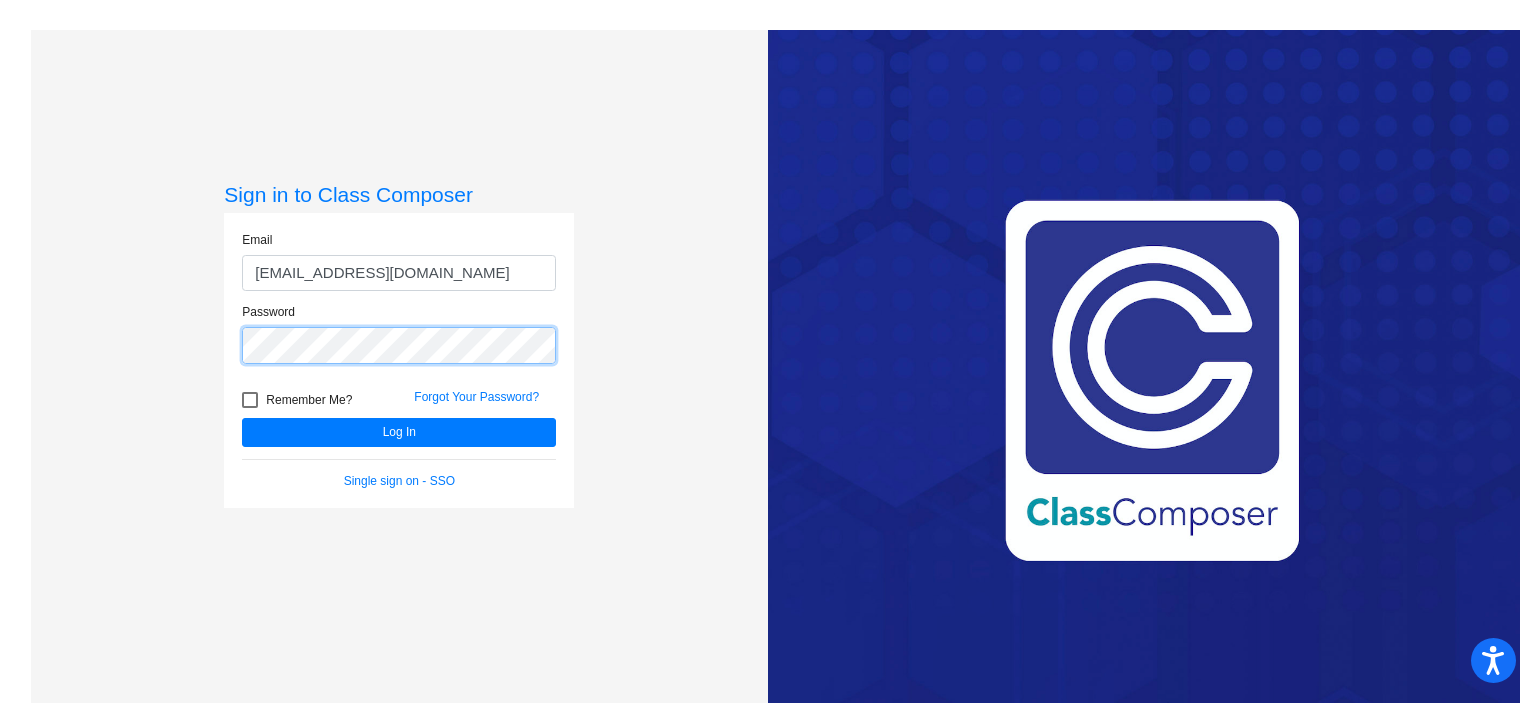 click on "Log In" 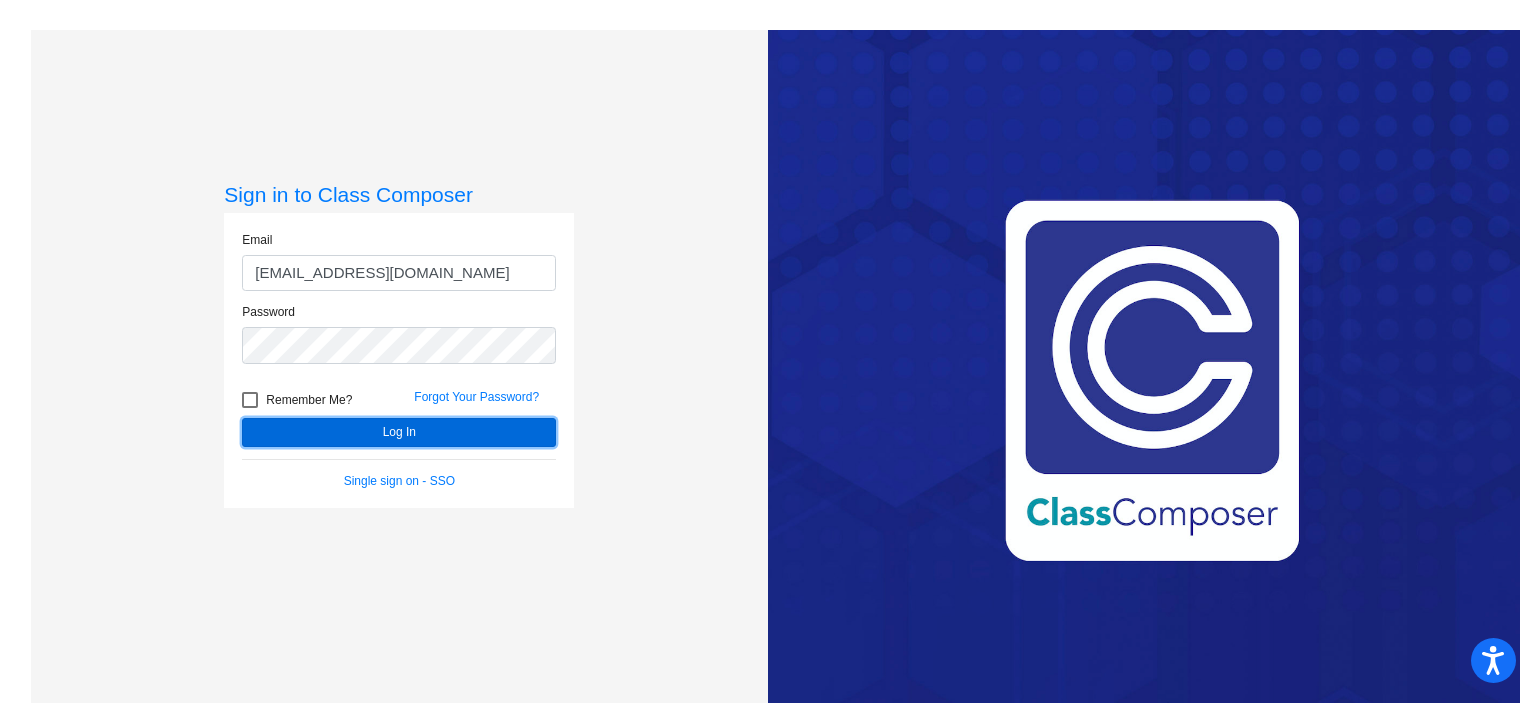click on "Log In" 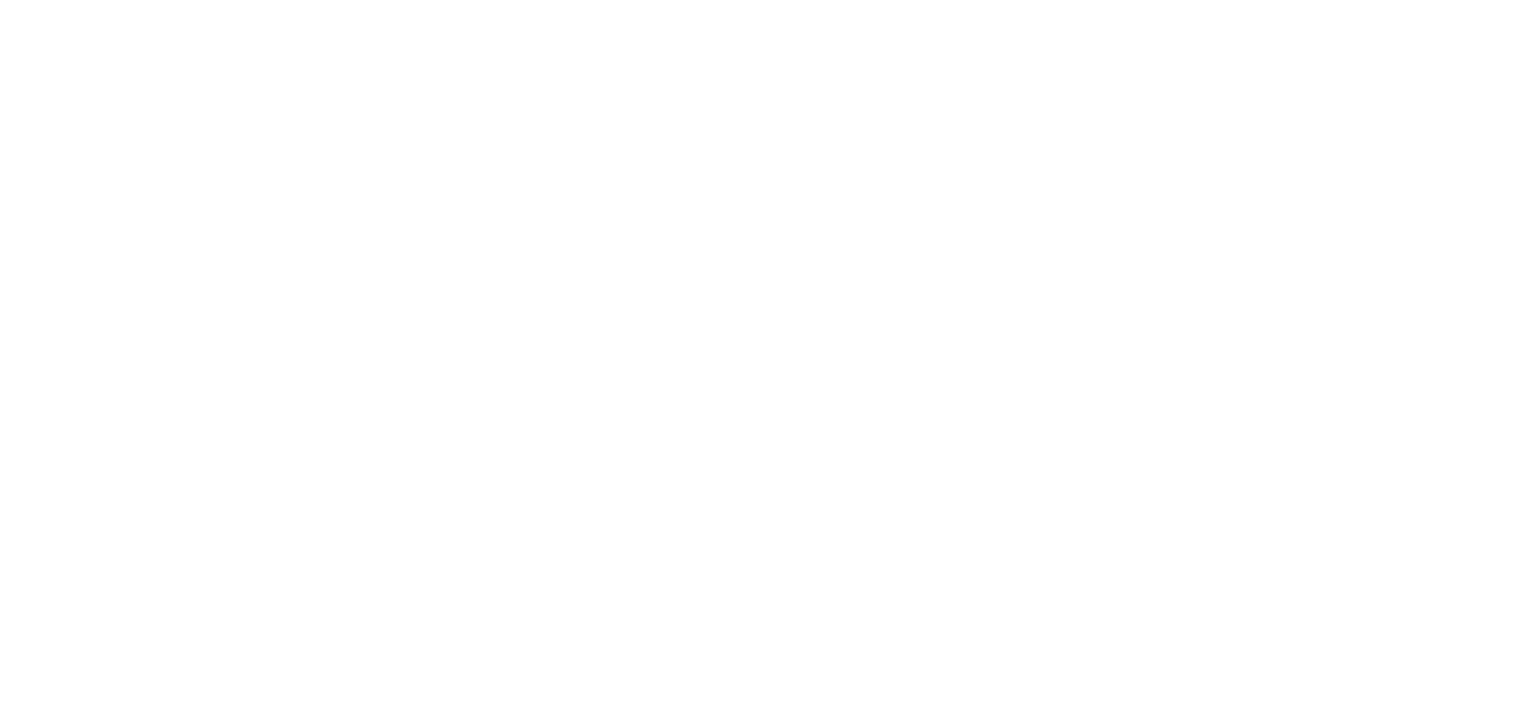 scroll, scrollTop: 0, scrollLeft: 0, axis: both 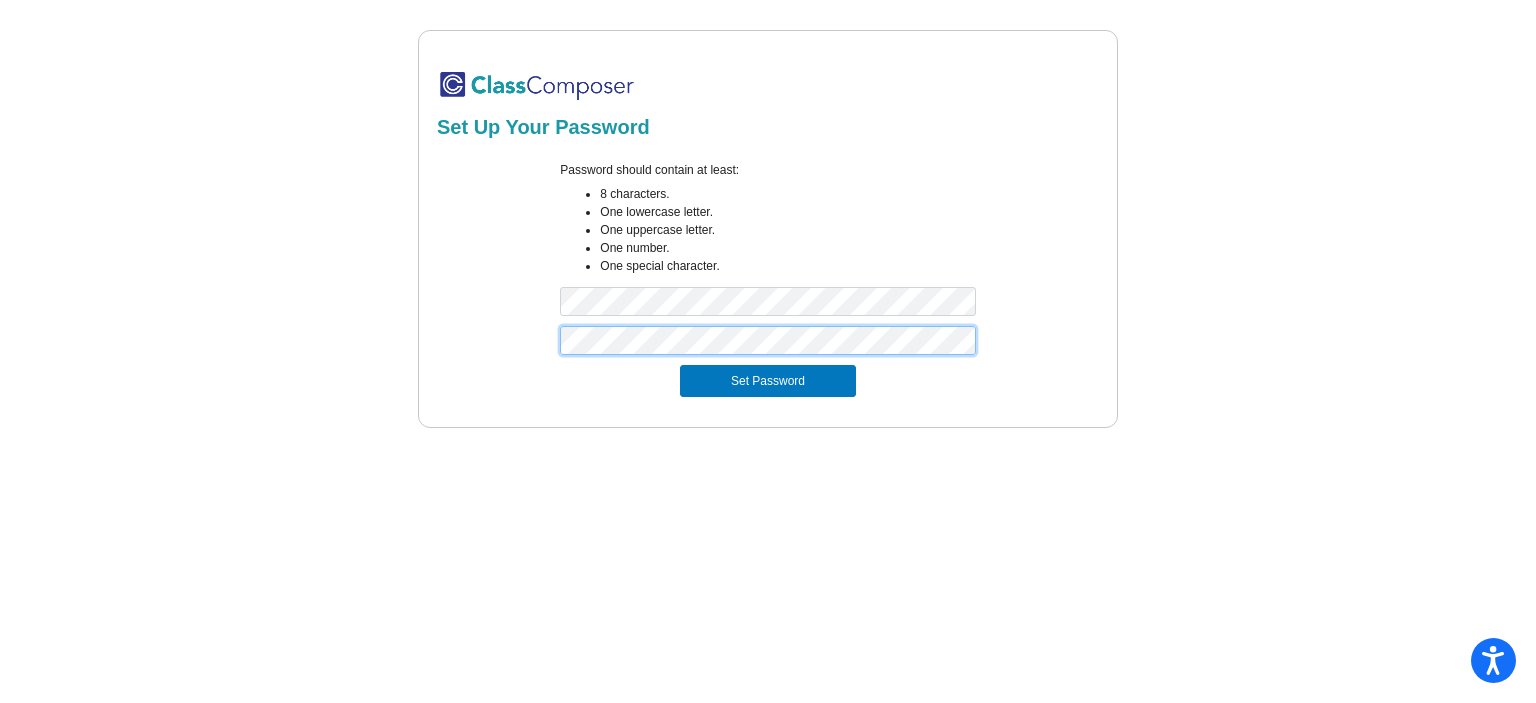 click on "Set Password" at bounding box center (768, 381) 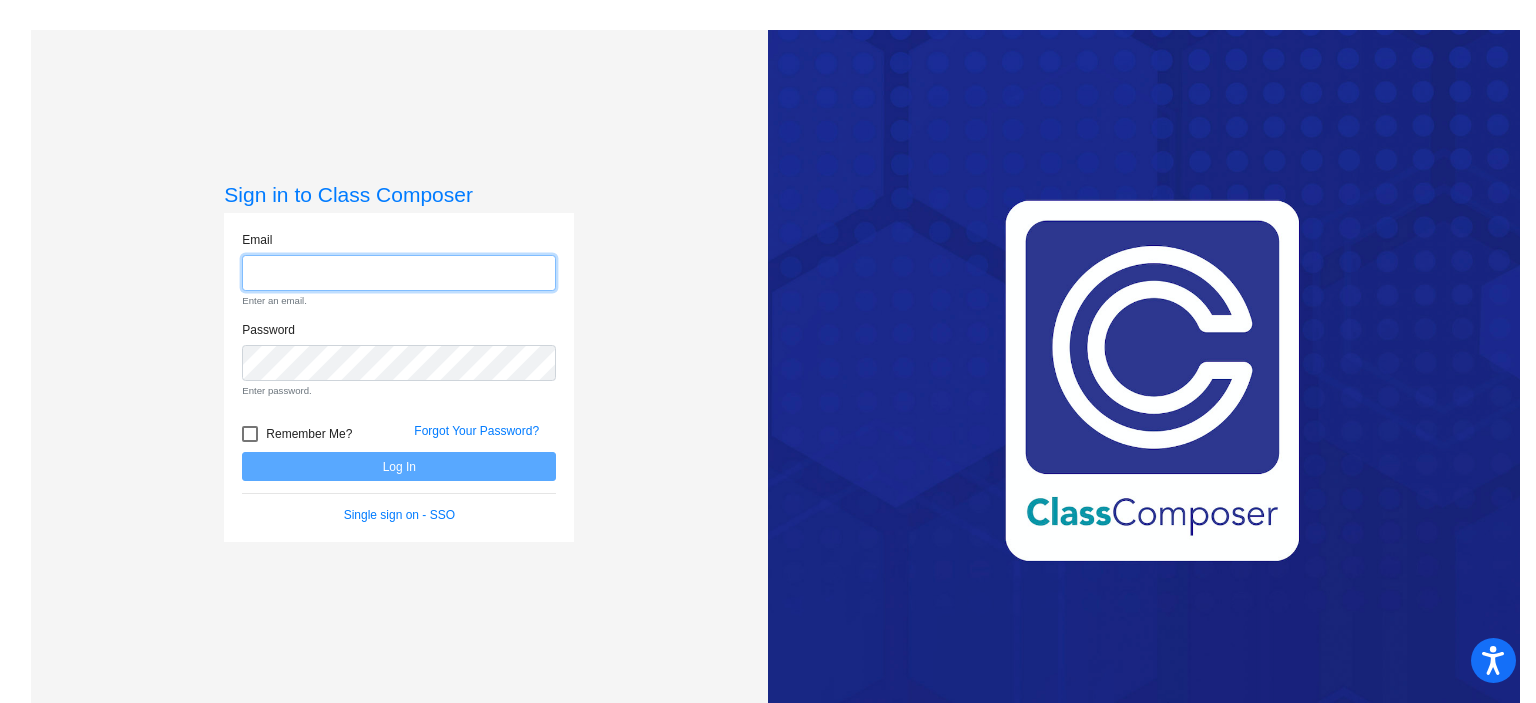 type on "[EMAIL_ADDRESS][DOMAIN_NAME]" 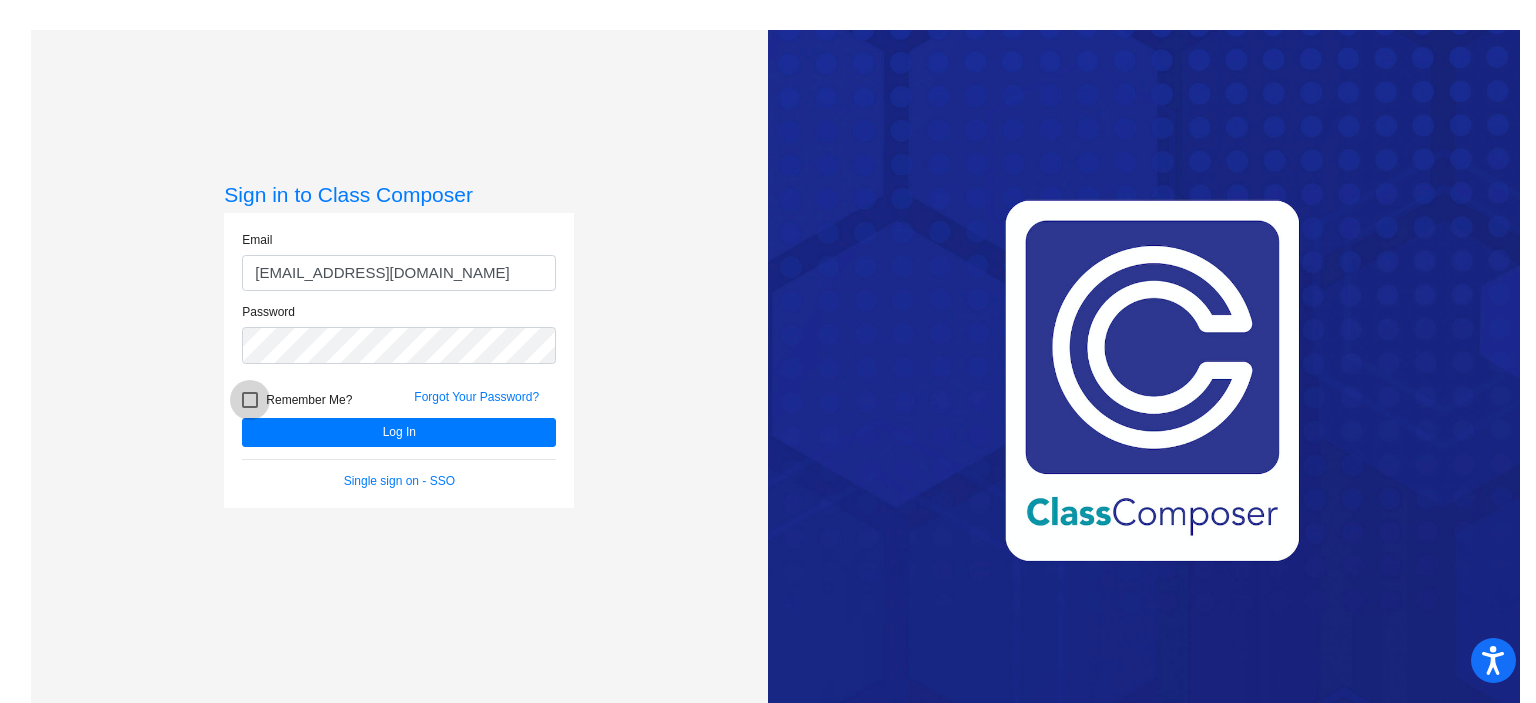 click on "Remember Me?" at bounding box center (309, 400) 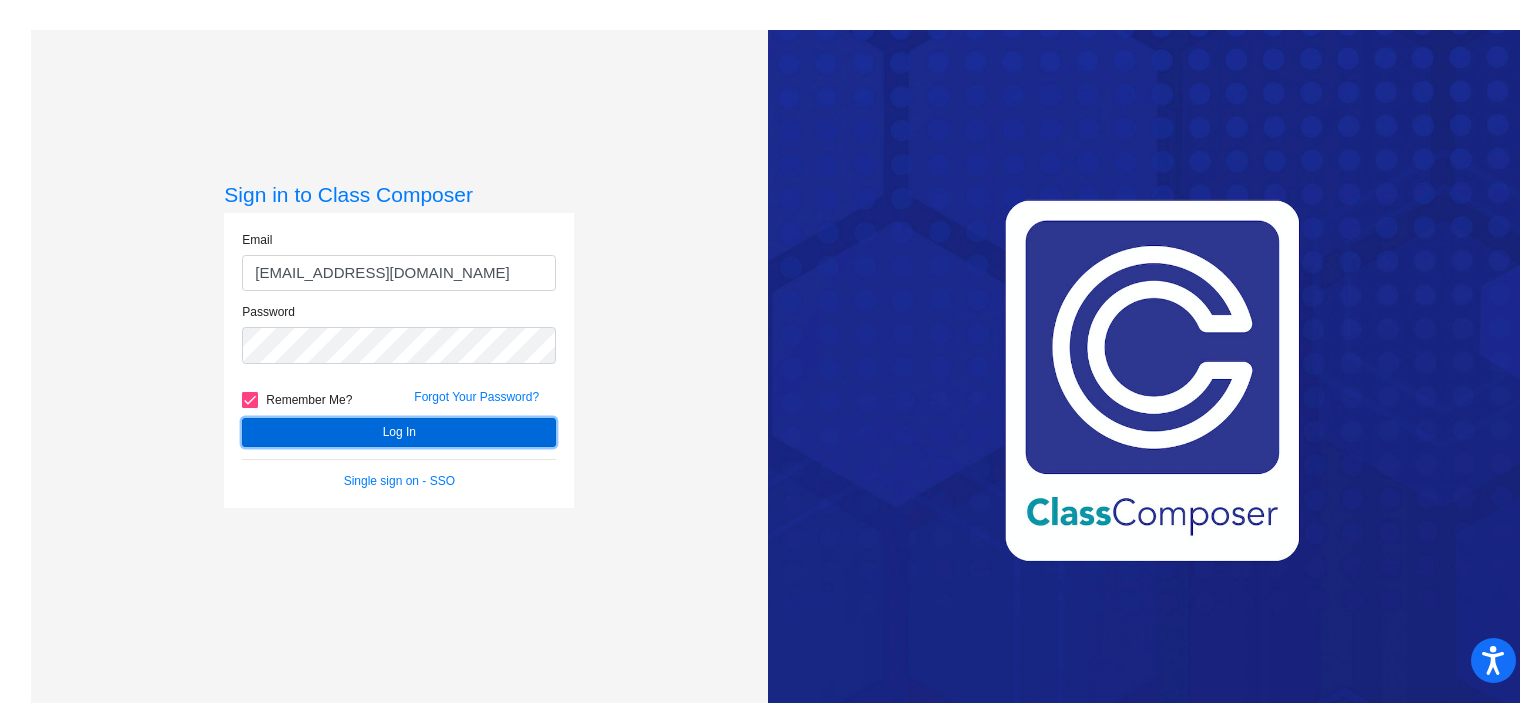 click on "Log In" 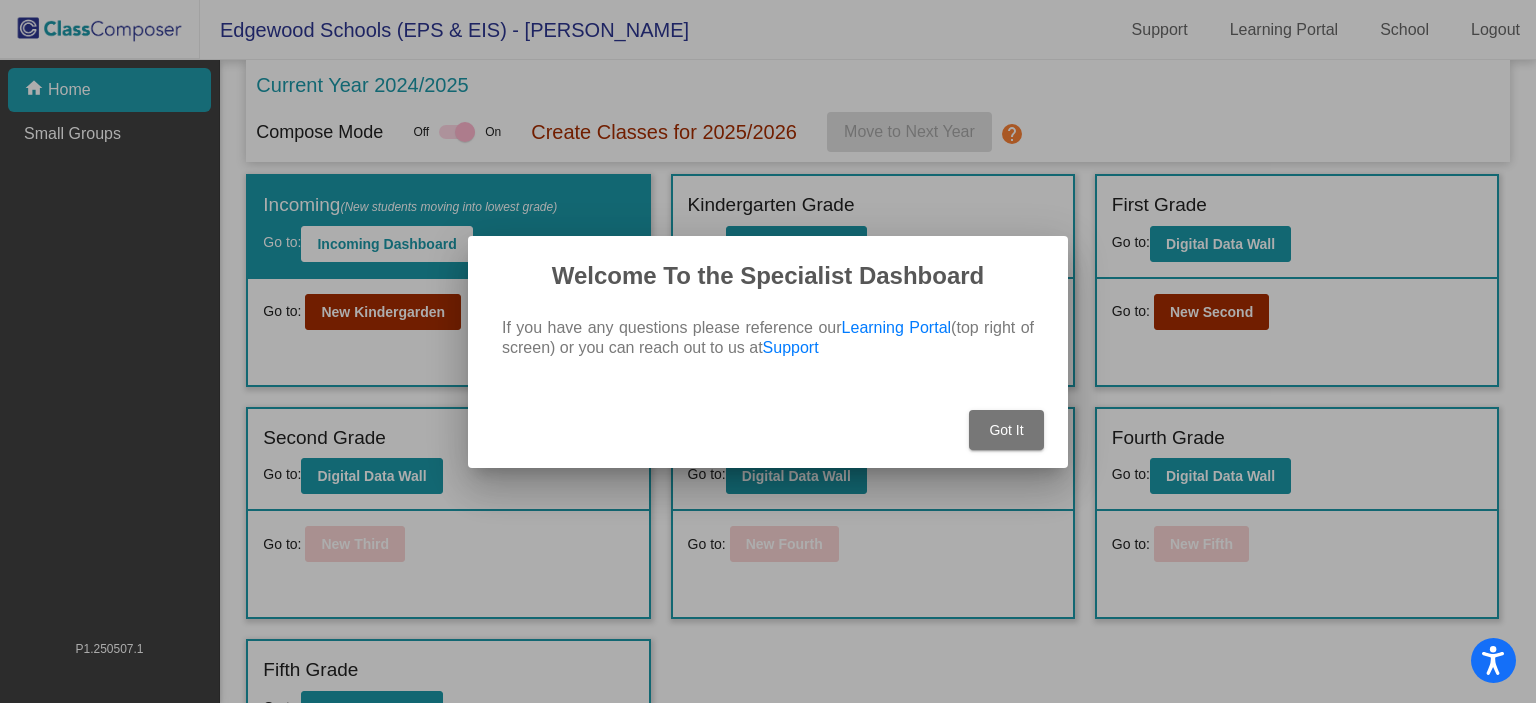 click on "Got It" at bounding box center (1006, 430) 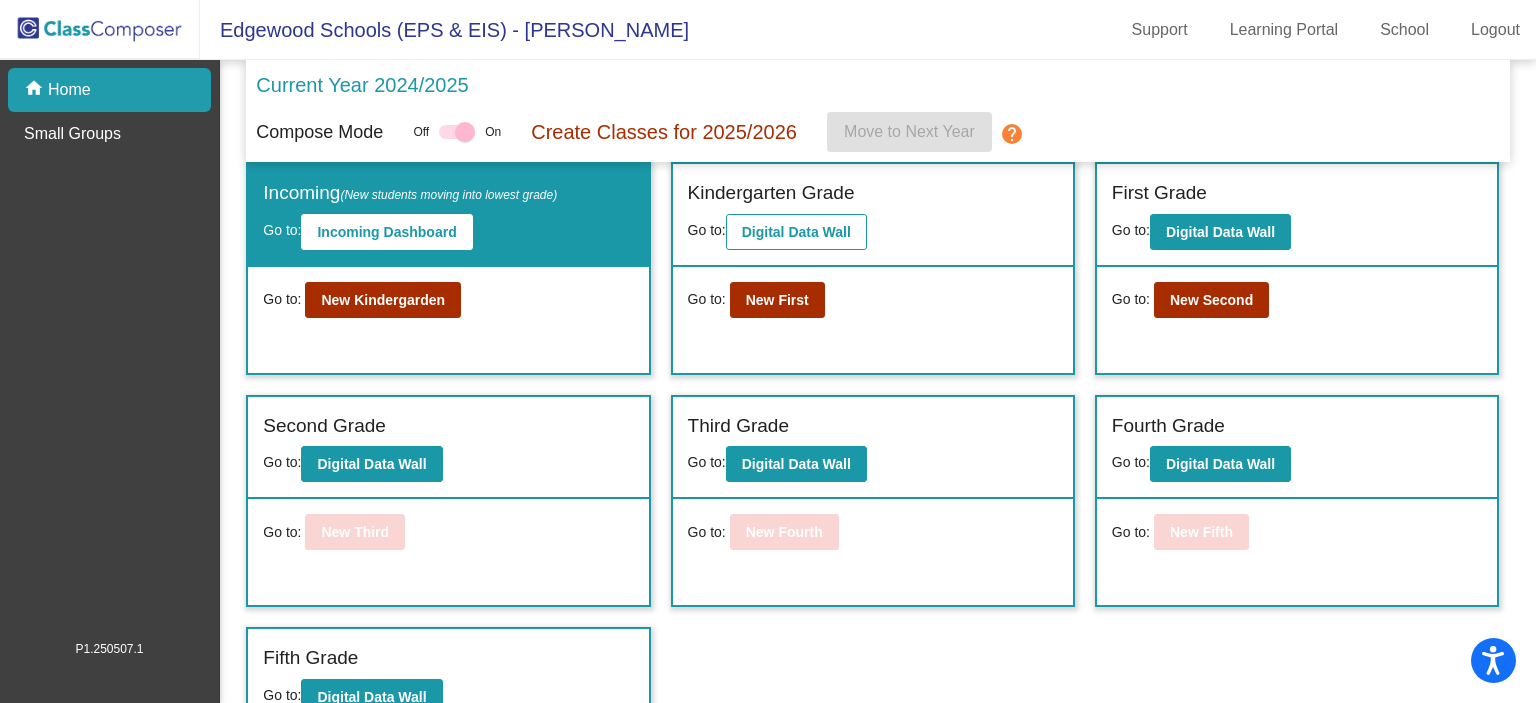 scroll, scrollTop: 0, scrollLeft: 0, axis: both 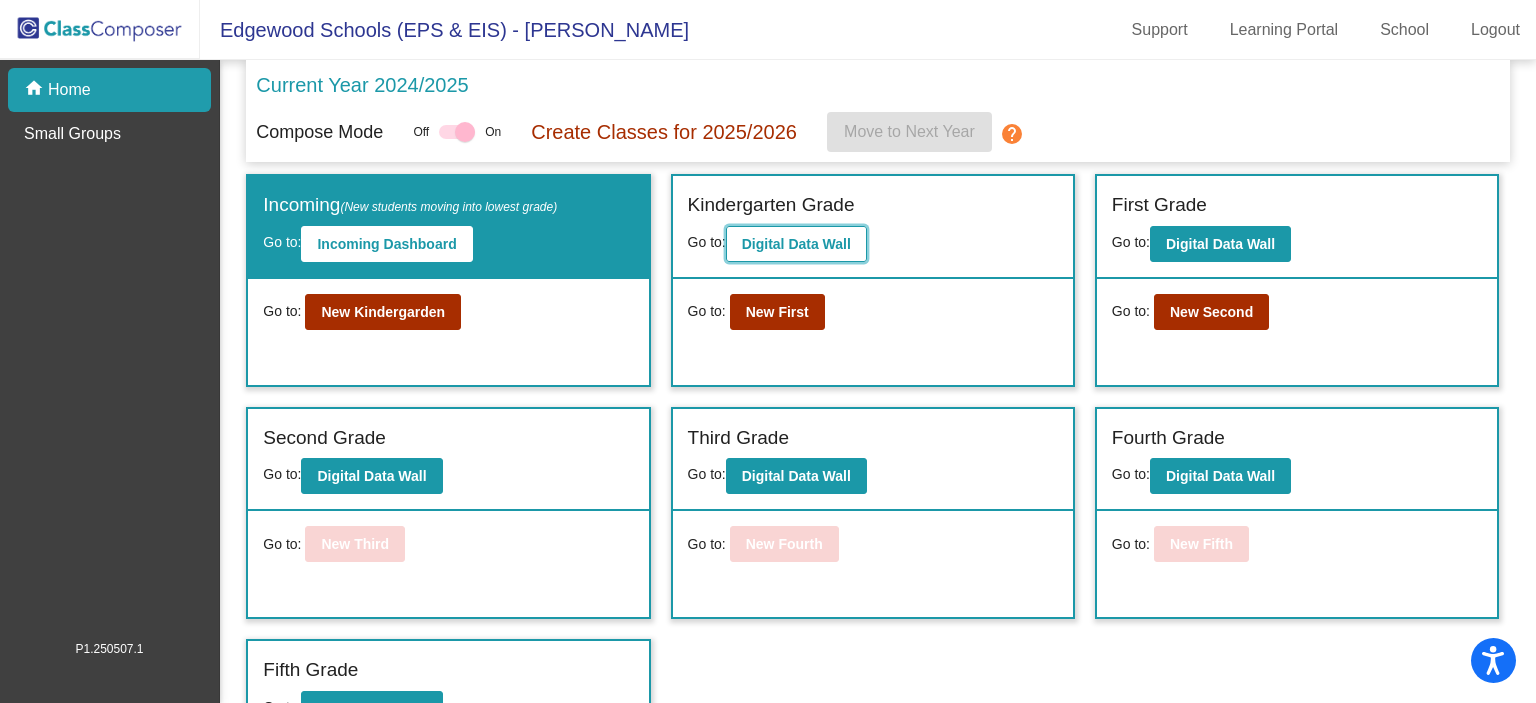 click on "Digital Data Wall" 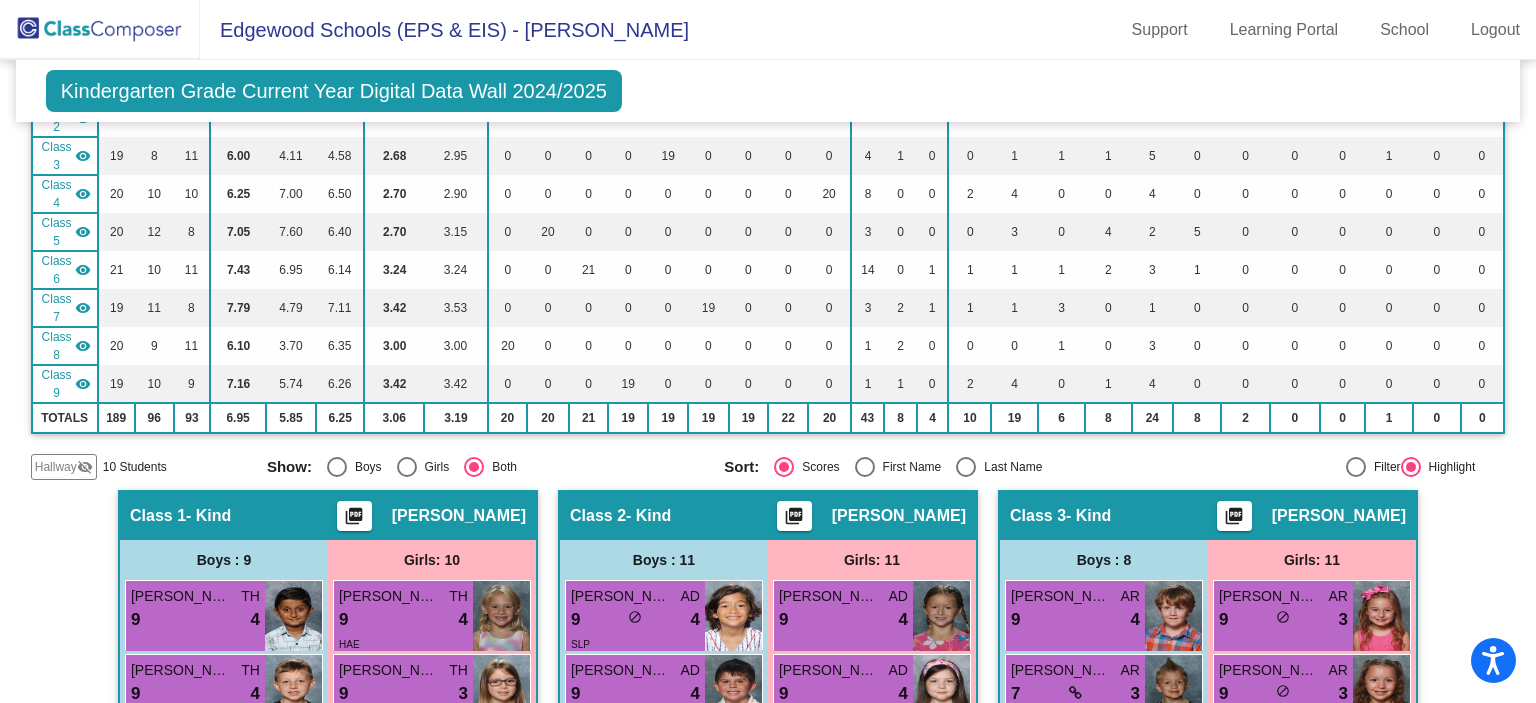 scroll, scrollTop: 100, scrollLeft: 0, axis: vertical 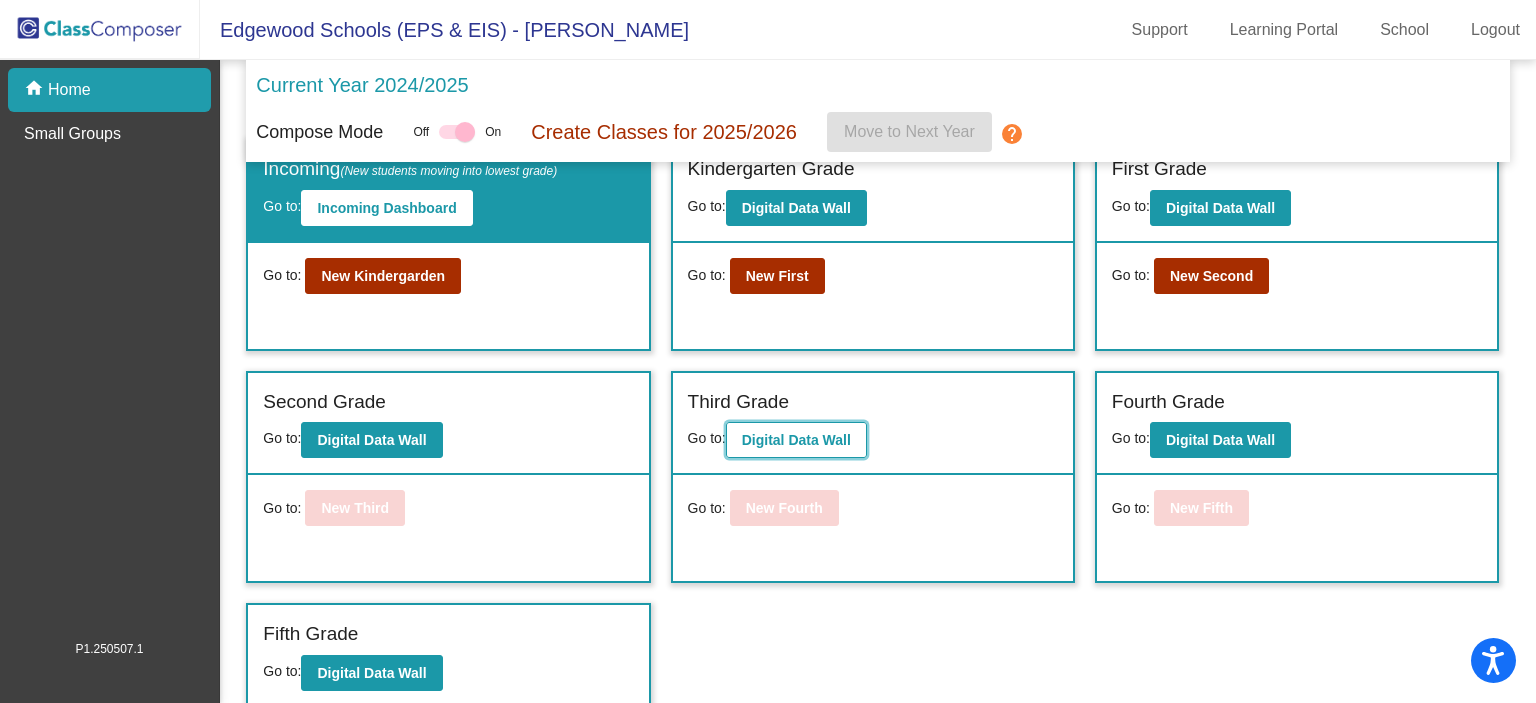 click on "Digital Data Wall" 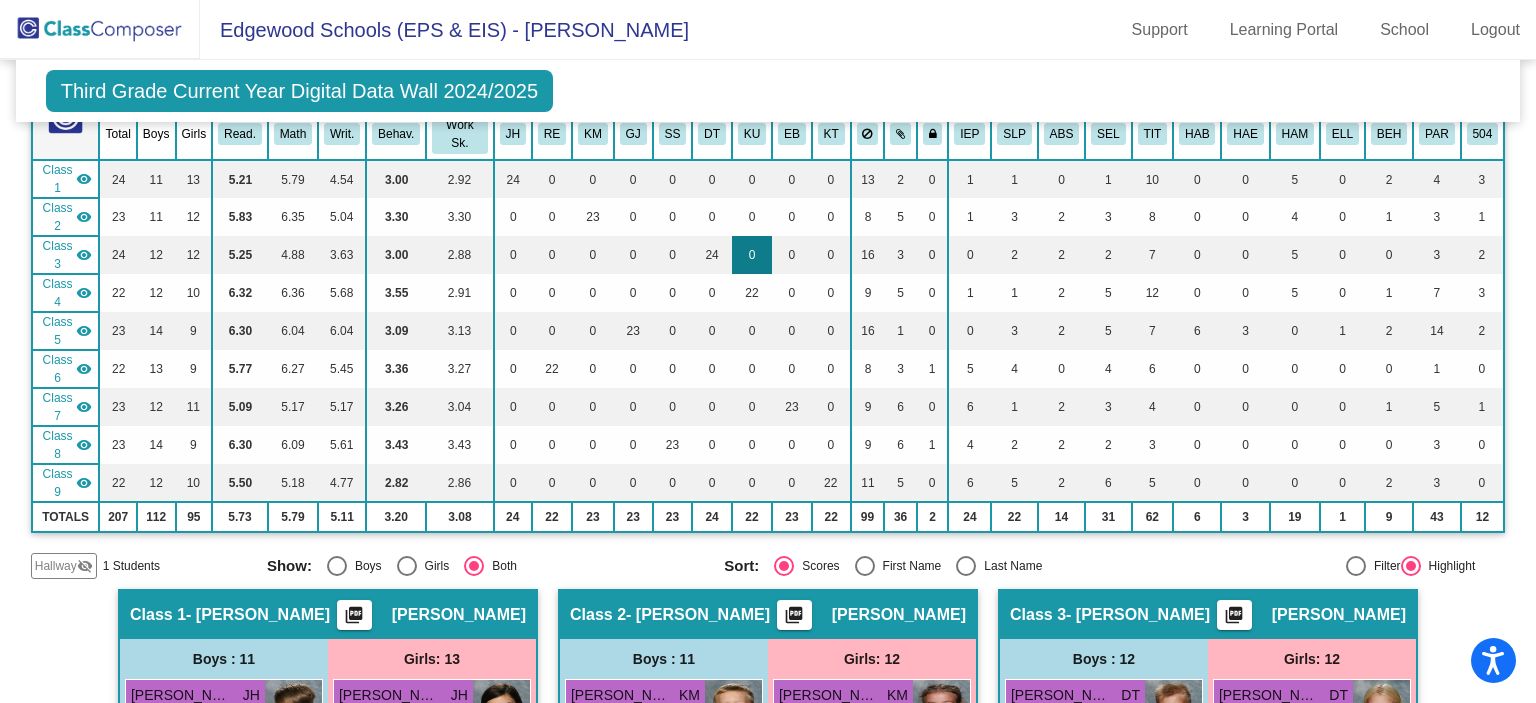 scroll, scrollTop: 0, scrollLeft: 0, axis: both 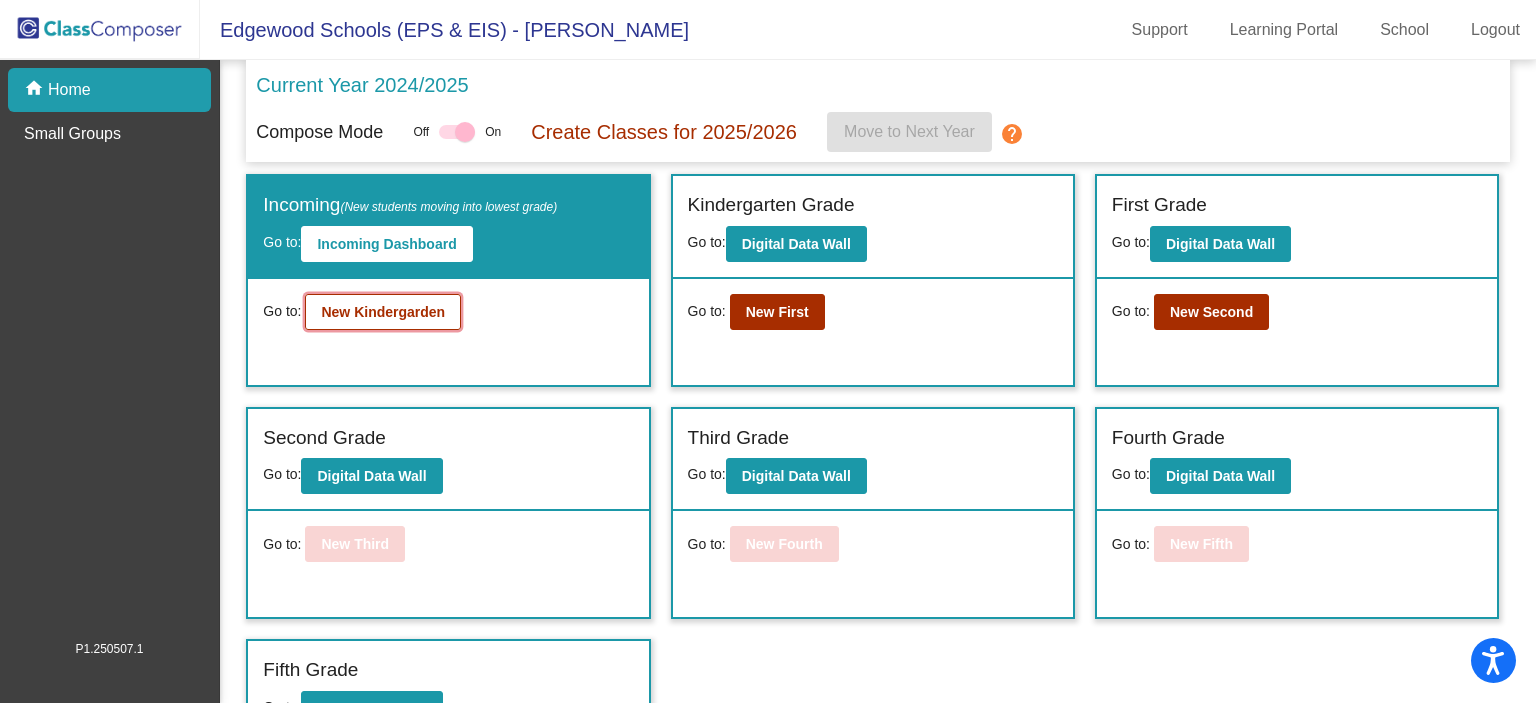 click on "New Kindergarden" 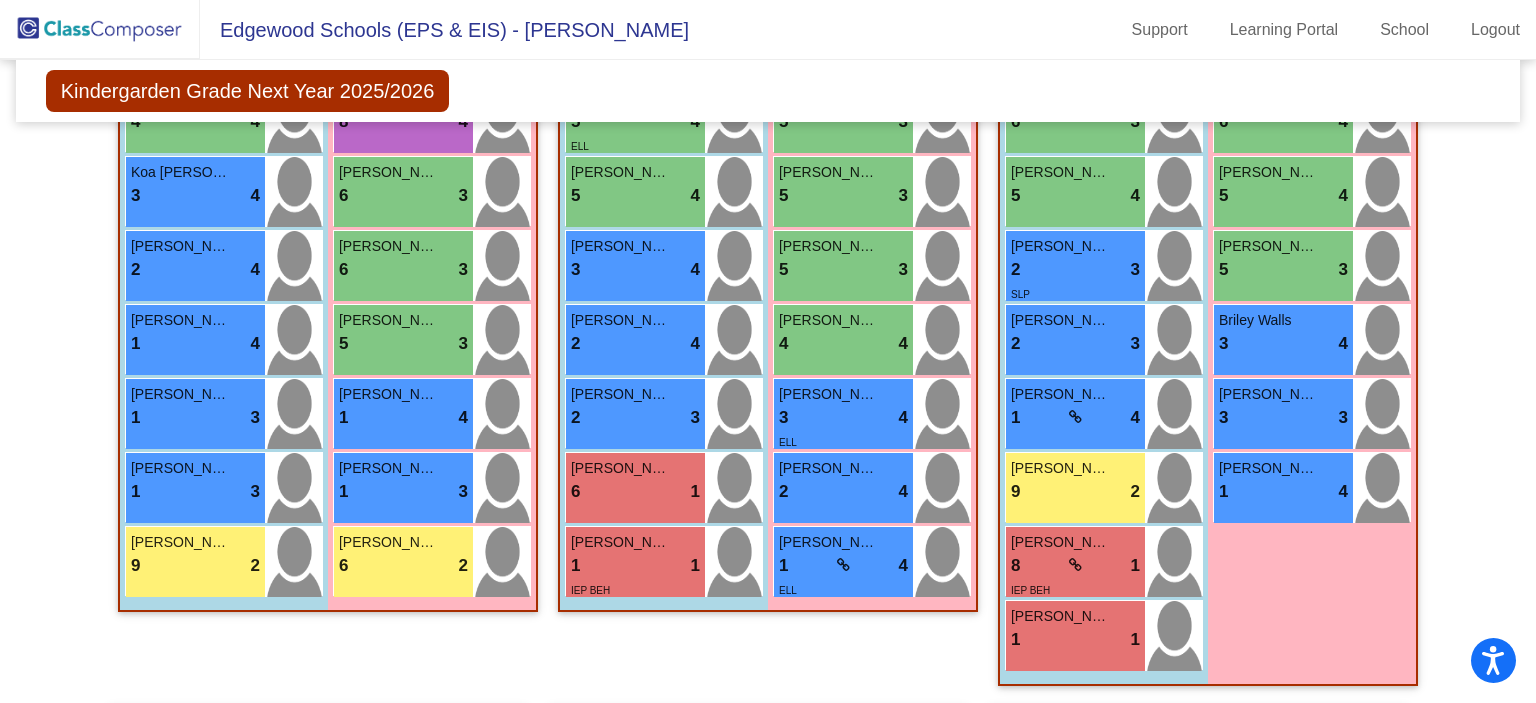 scroll, scrollTop: 900, scrollLeft: 0, axis: vertical 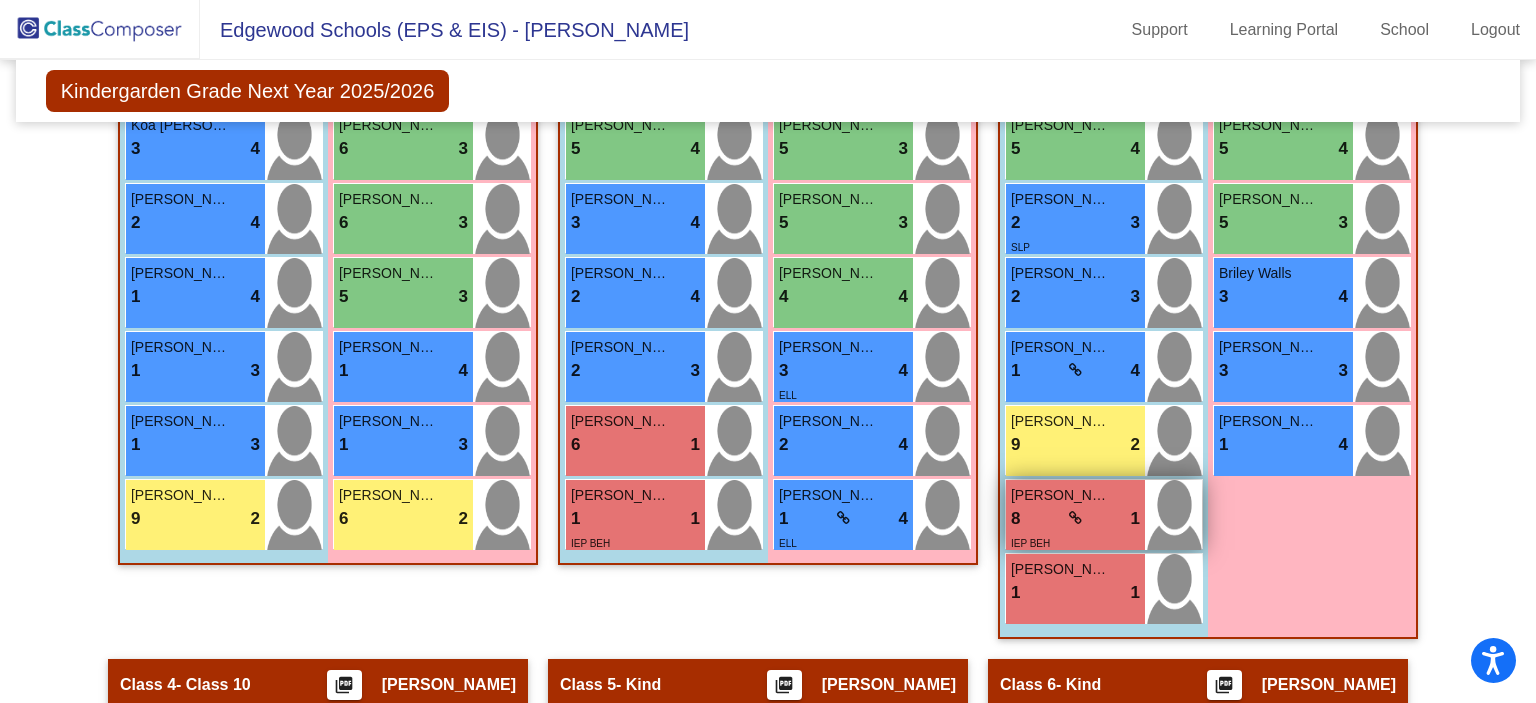 click at bounding box center (1075, 518) 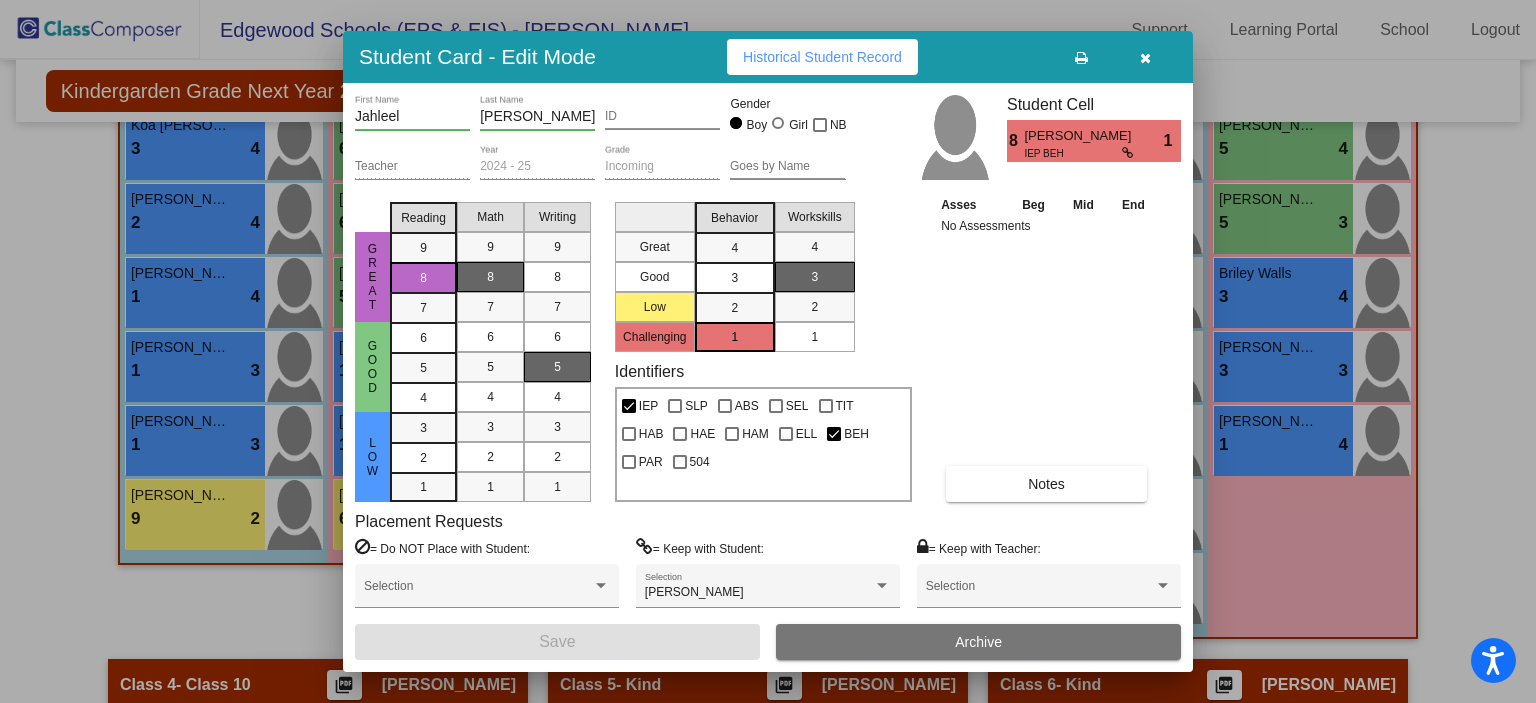 click at bounding box center [1145, 58] 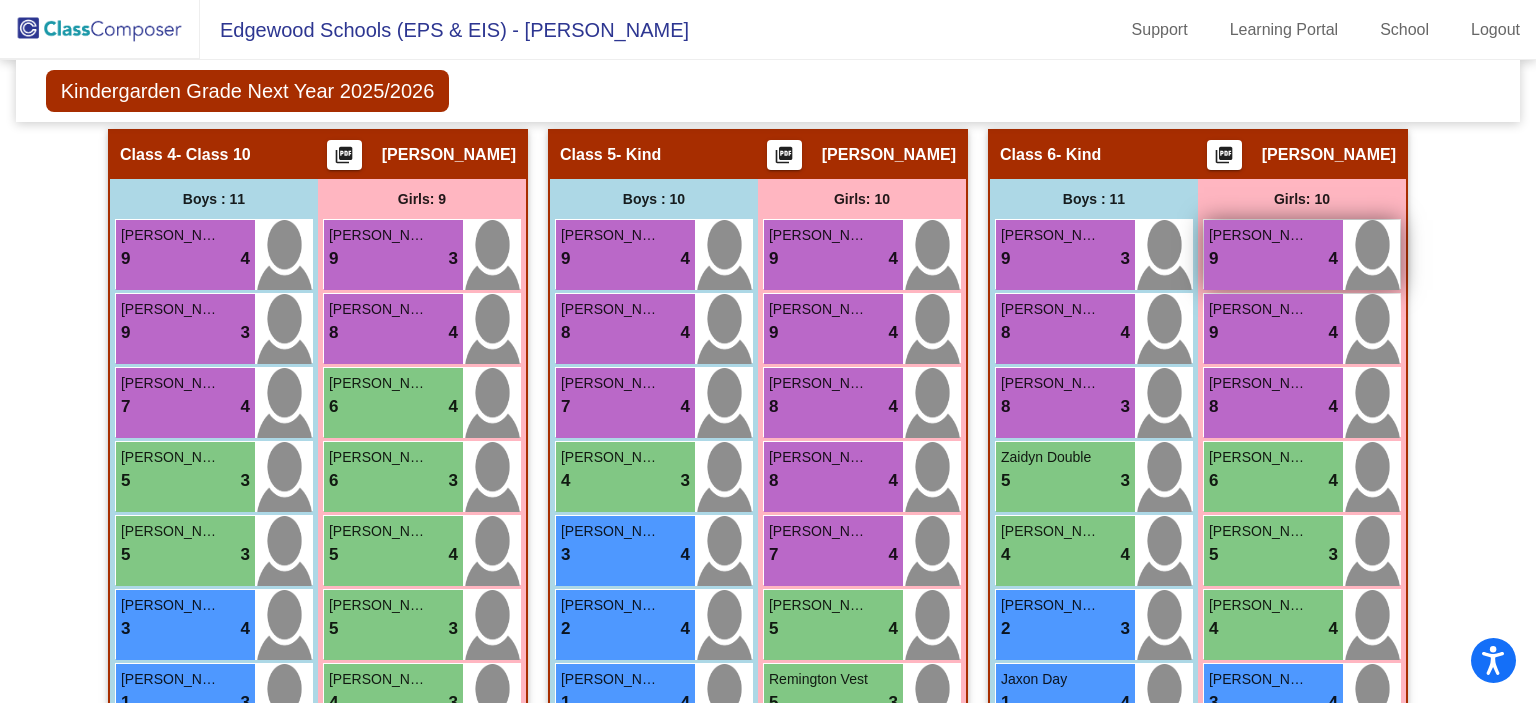 scroll, scrollTop: 1400, scrollLeft: 0, axis: vertical 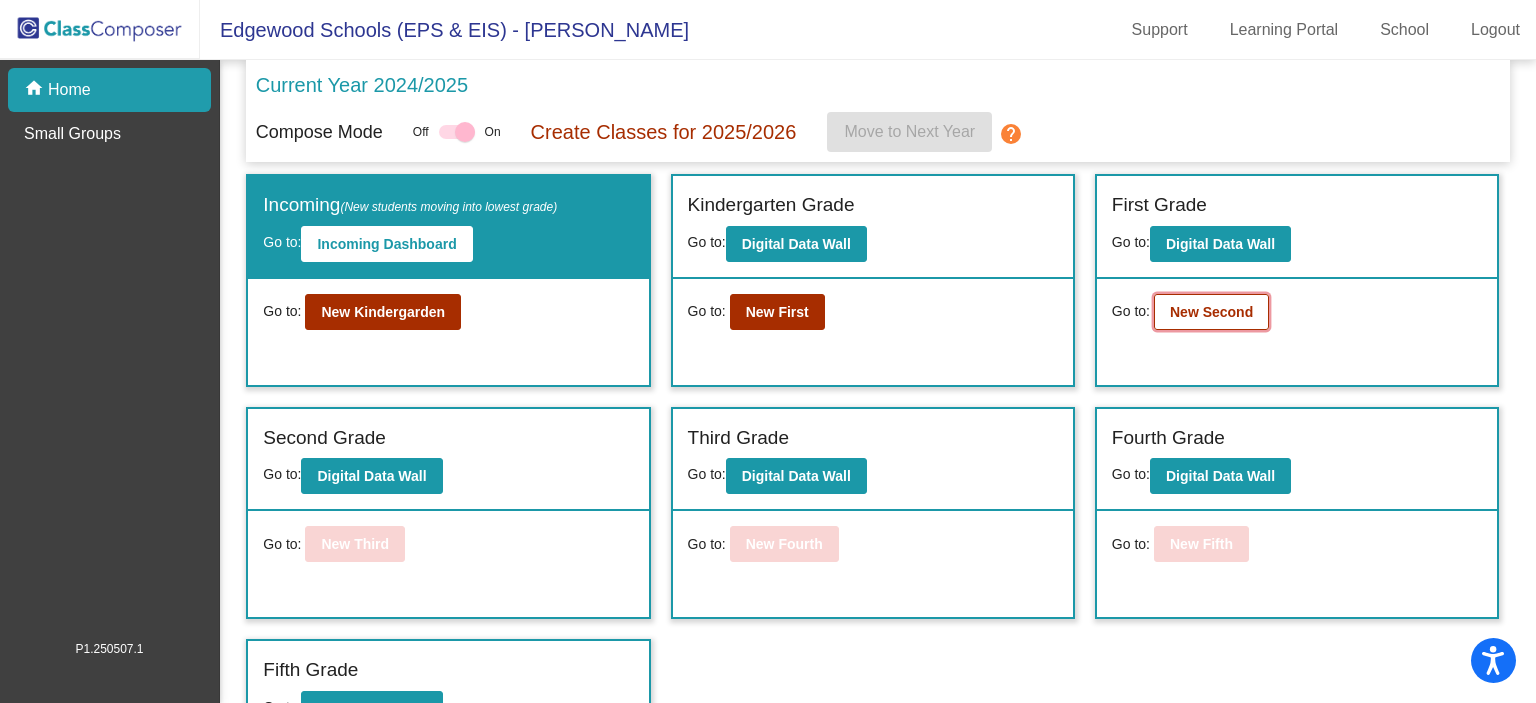 click on "New Second" 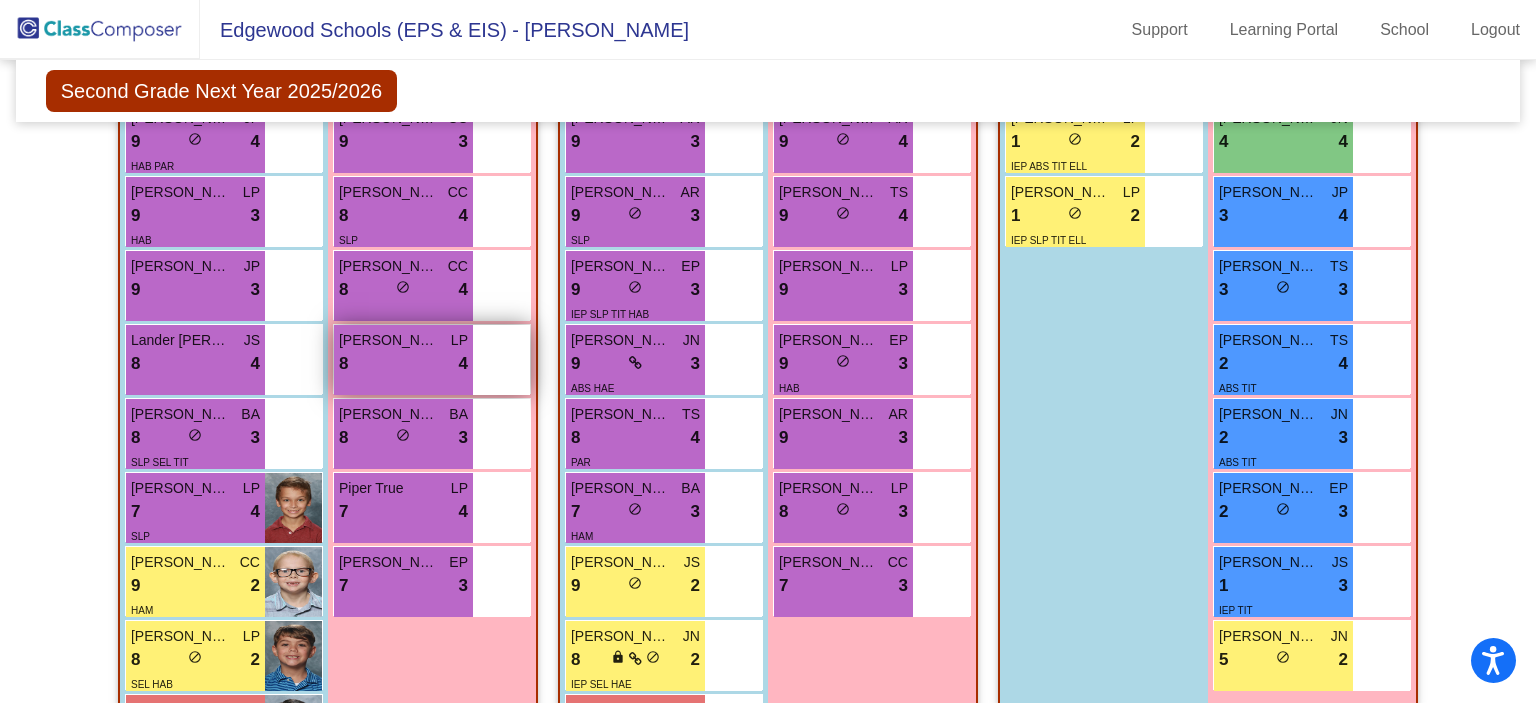 scroll, scrollTop: 1100, scrollLeft: 0, axis: vertical 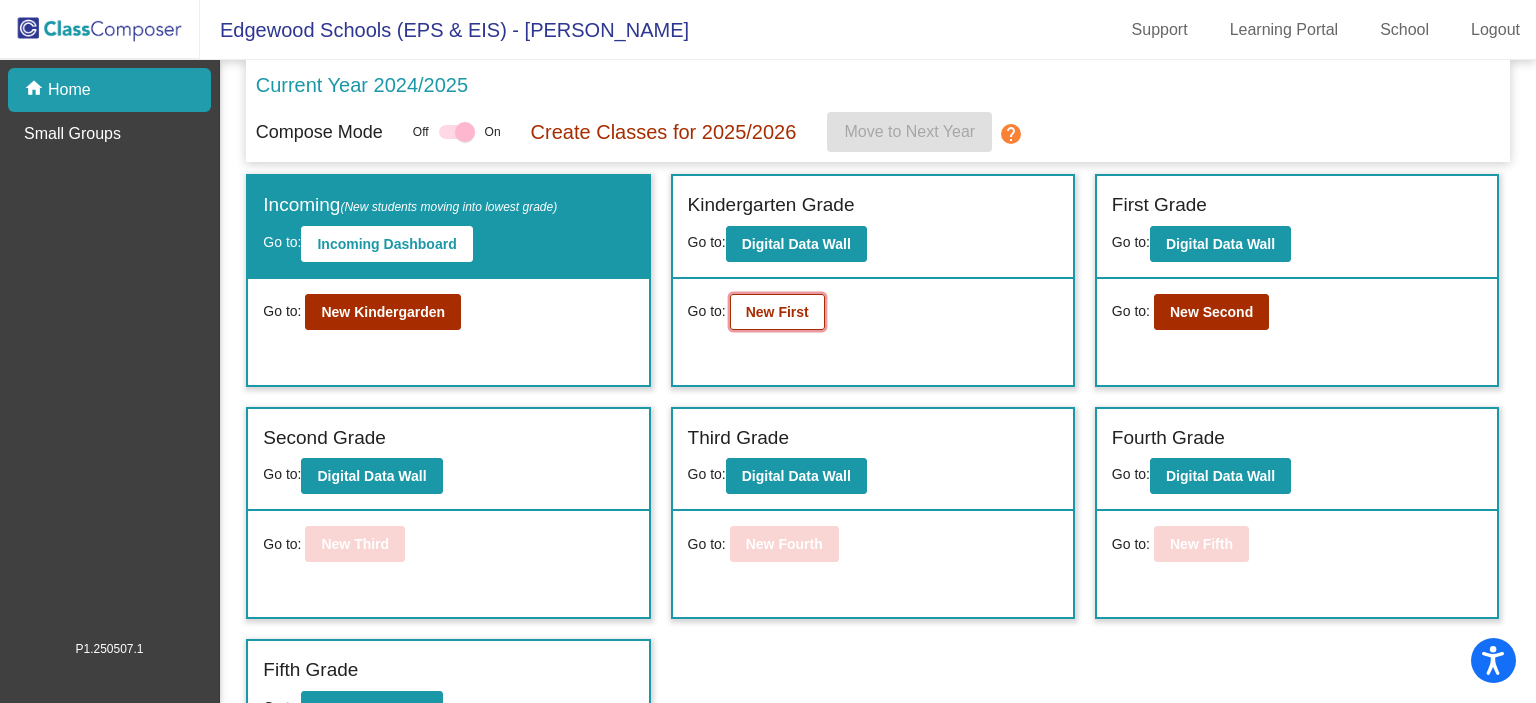 click on "New First" 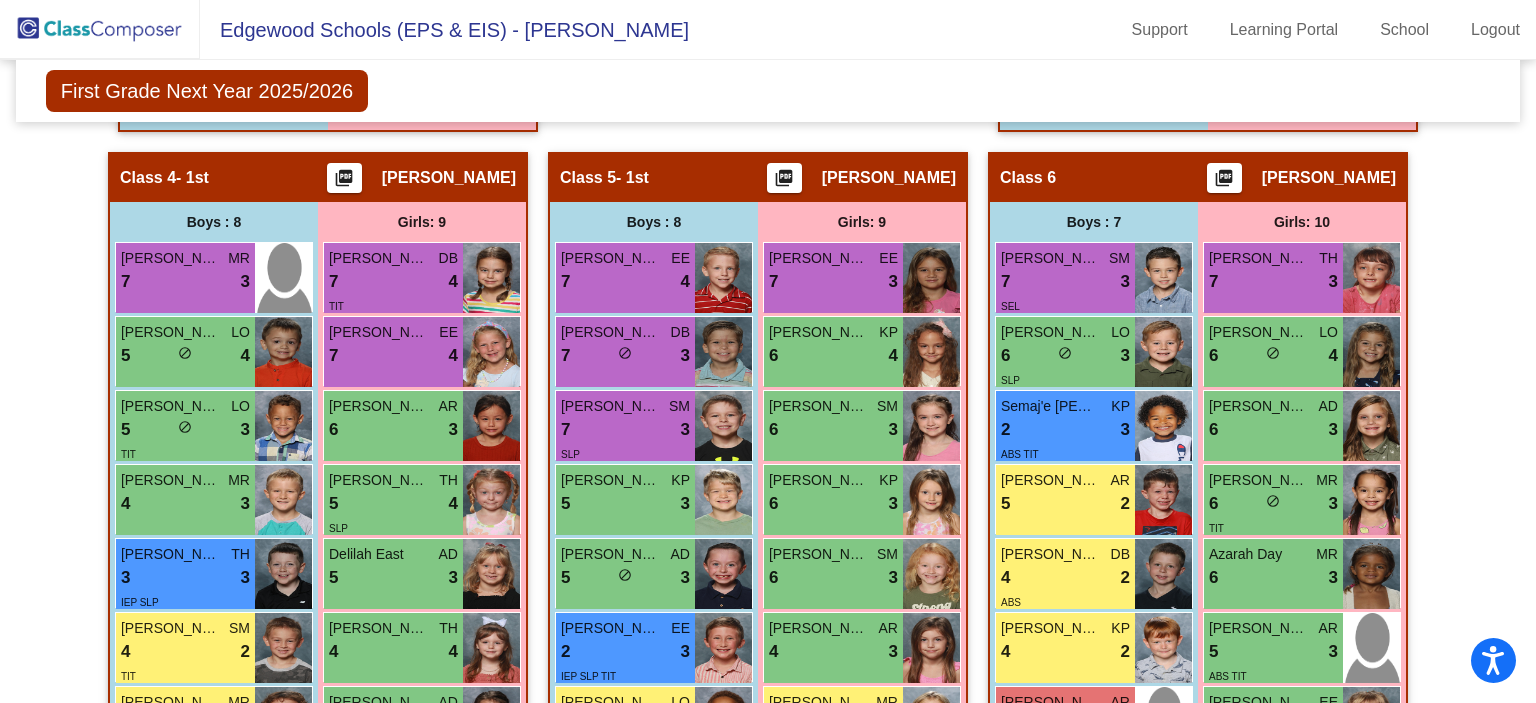 scroll, scrollTop: 1745, scrollLeft: 0, axis: vertical 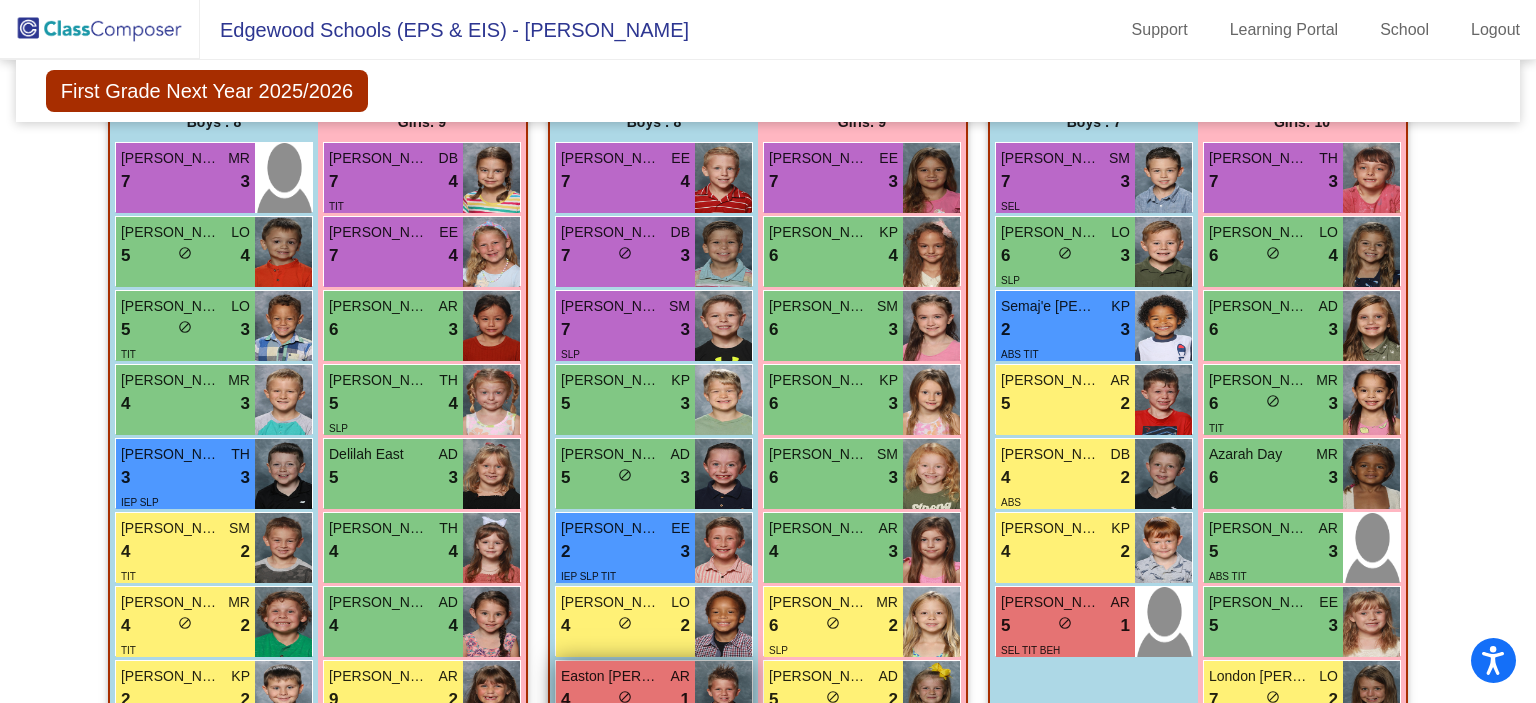 click on "4 lock do_not_disturb_alt 1" at bounding box center [625, 700] 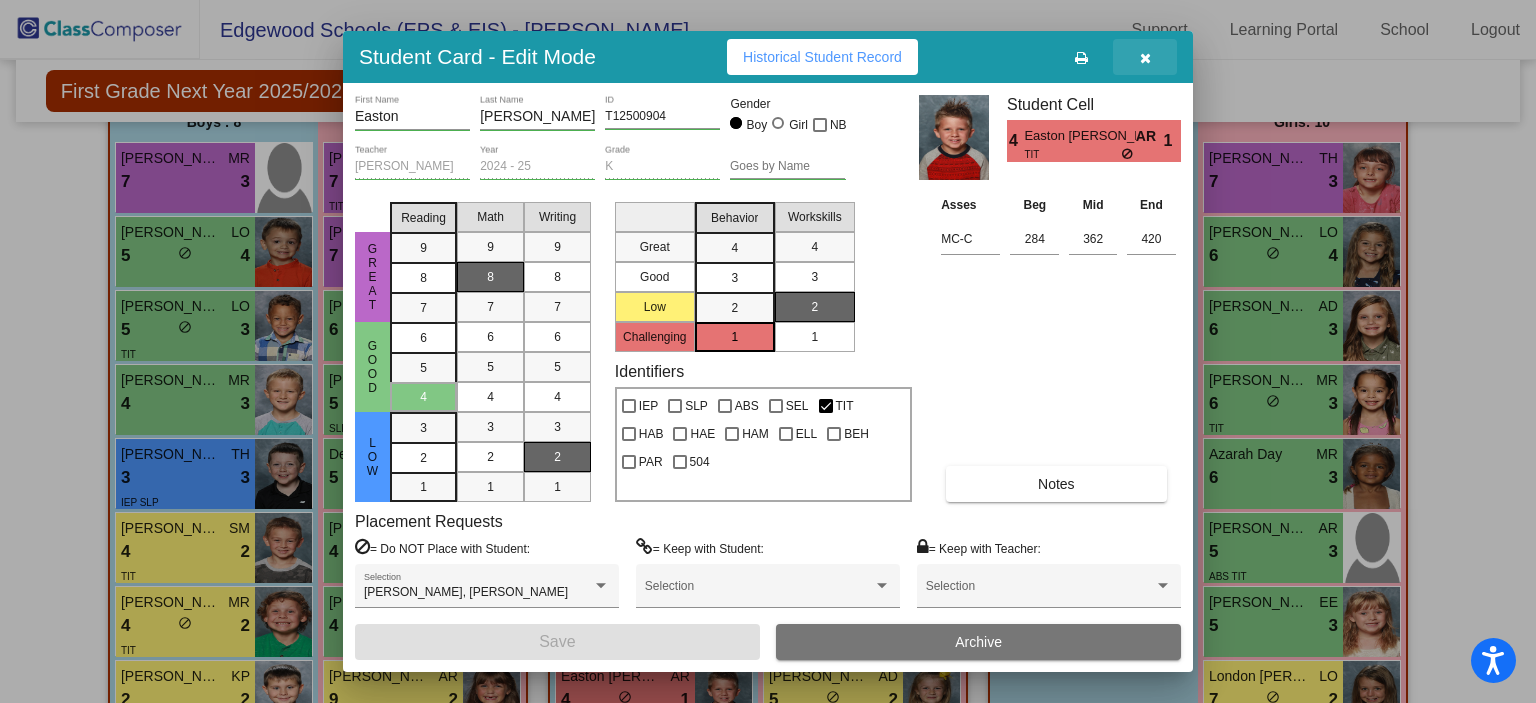 click at bounding box center [1145, 58] 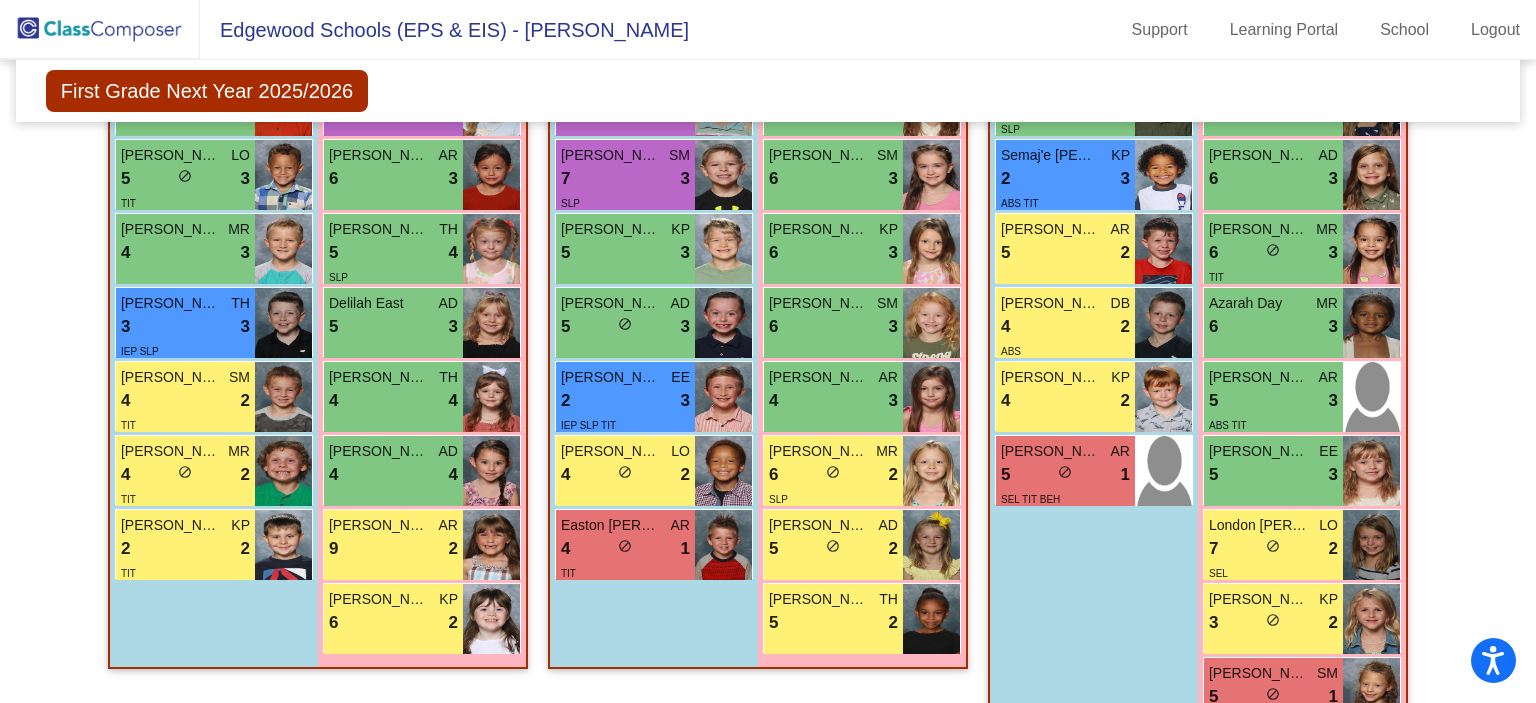 scroll, scrollTop: 1945, scrollLeft: 0, axis: vertical 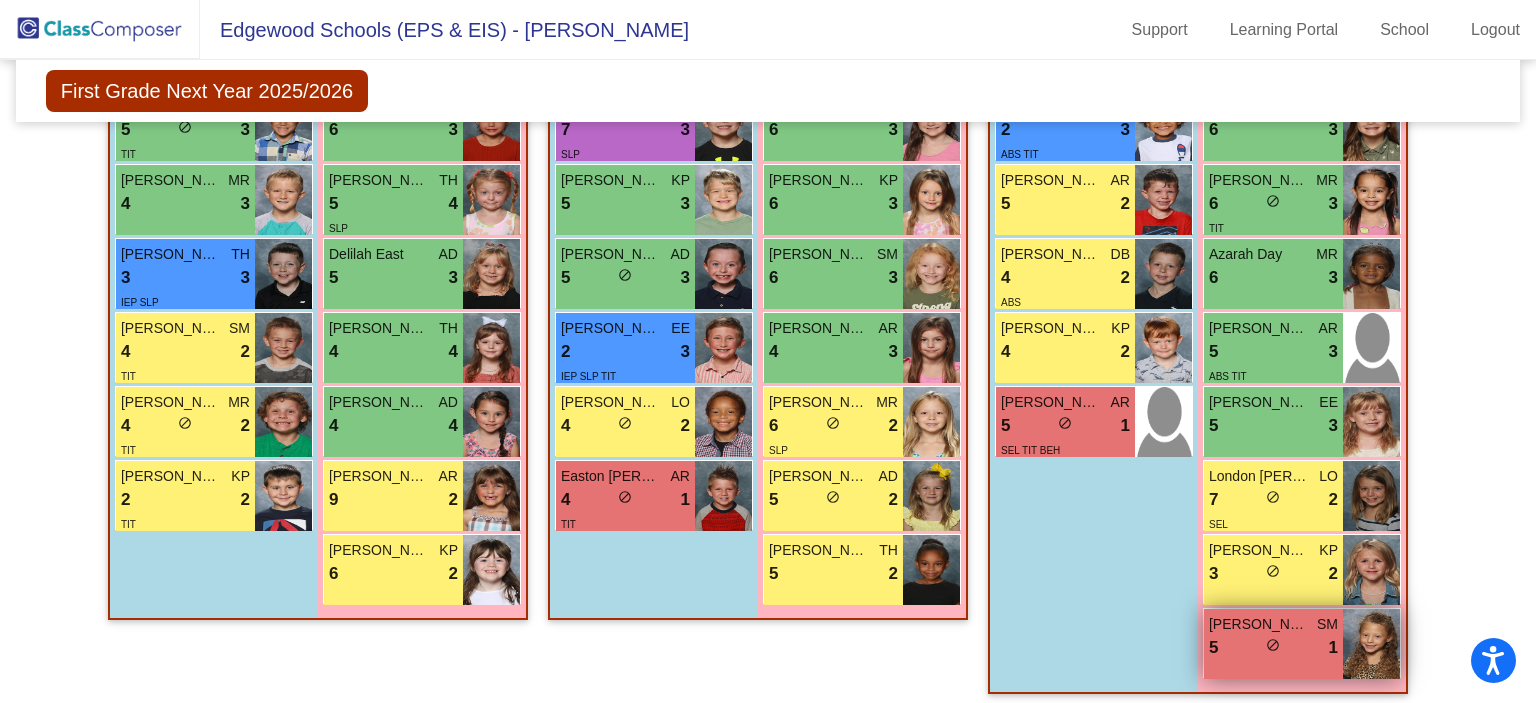 click on "5 lock do_not_disturb_alt 1" at bounding box center (1273, 648) 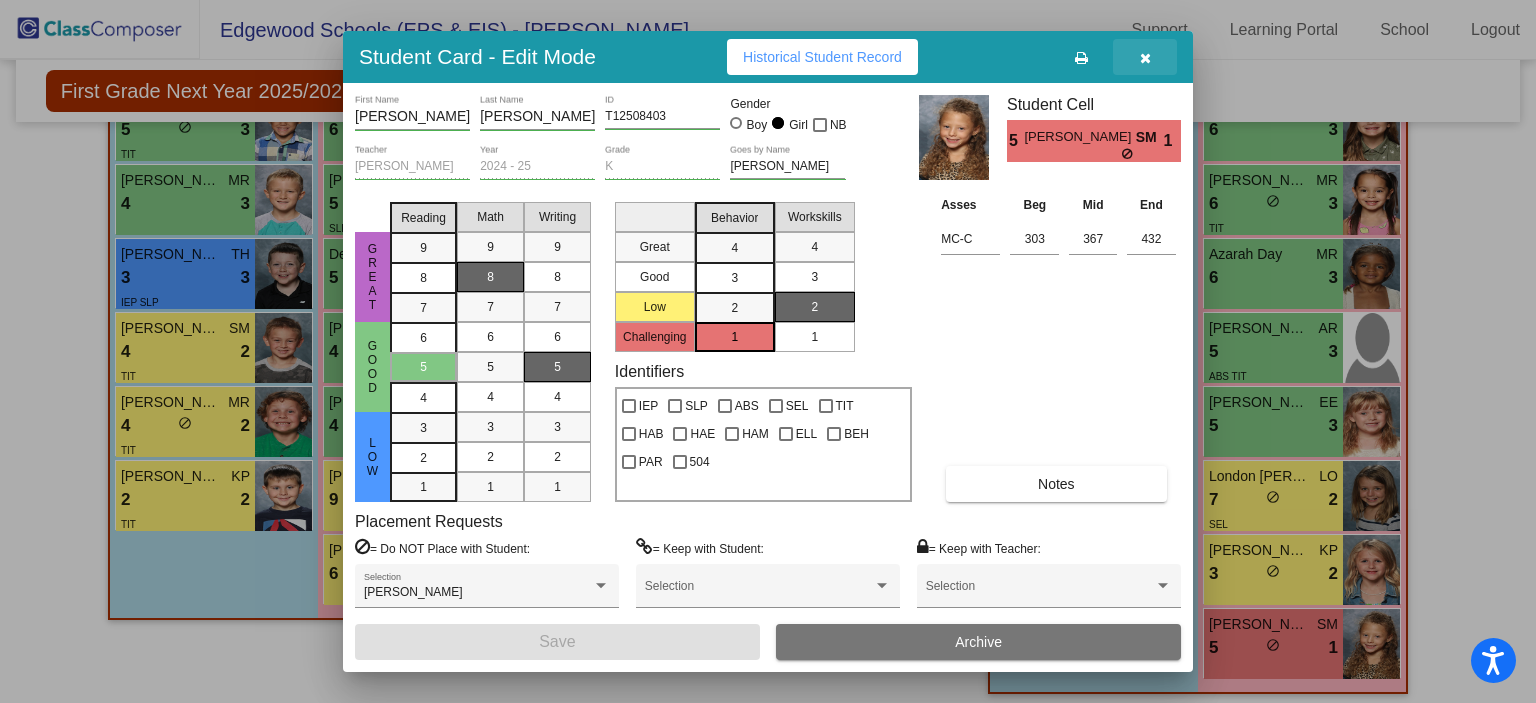 click at bounding box center (1145, 57) 